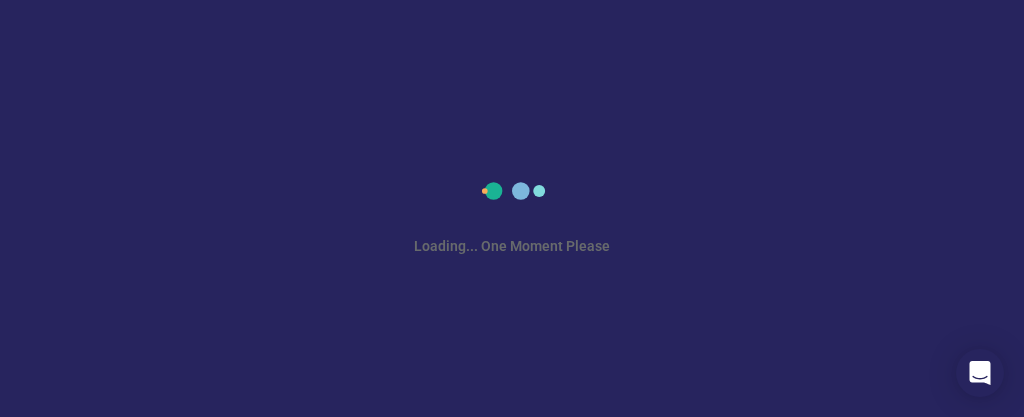 scroll, scrollTop: 0, scrollLeft: 0, axis: both 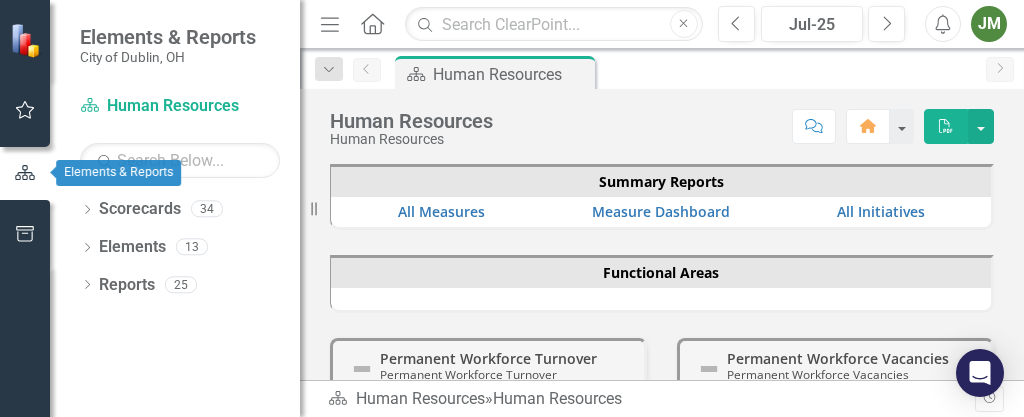 click 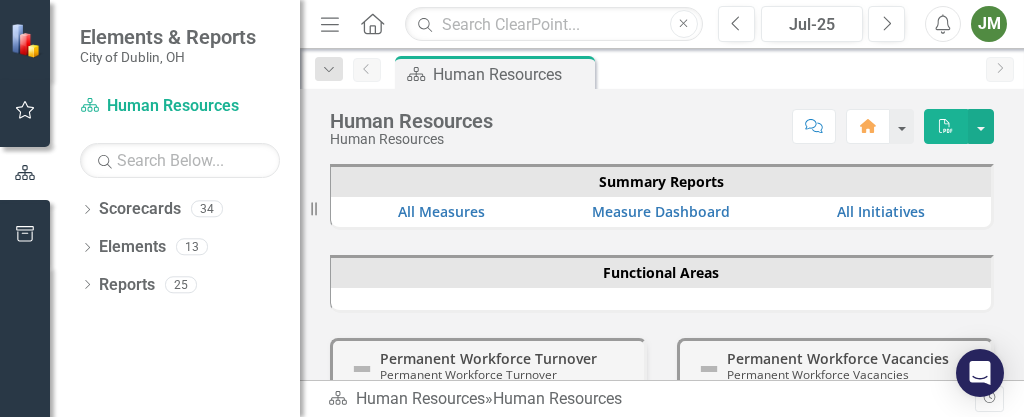 click at bounding box center (27, 40) 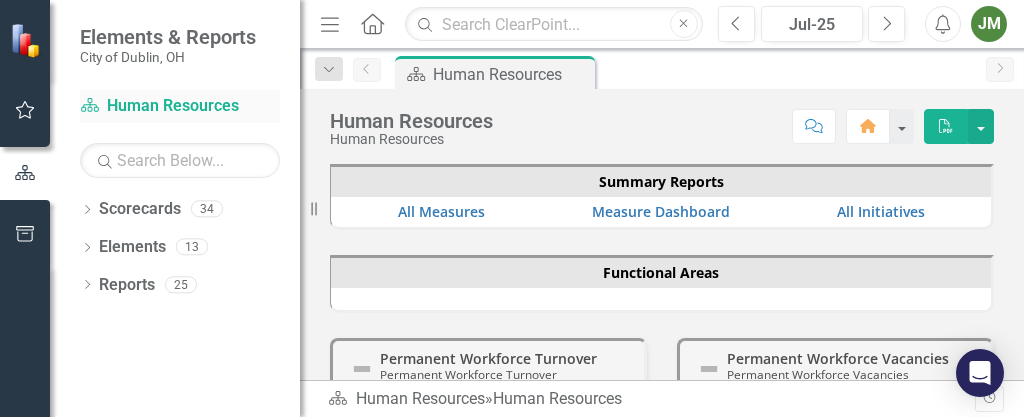 click on "Scorecard Human Resources" at bounding box center (180, 106) 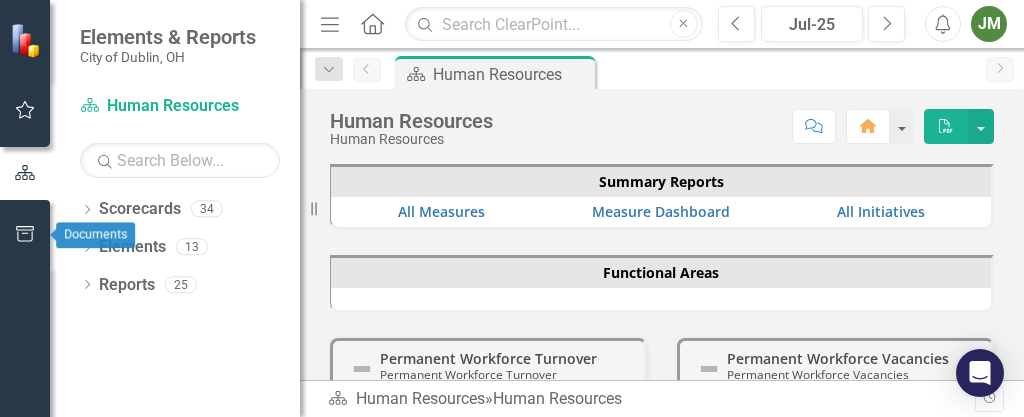 click 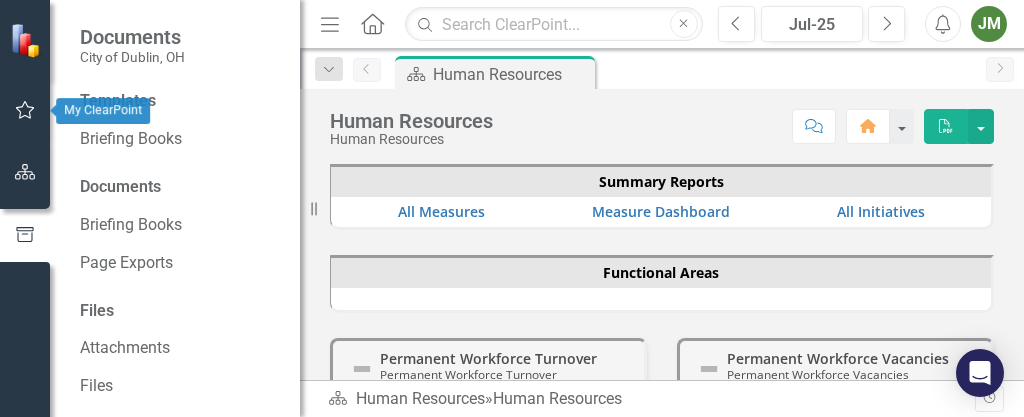 click 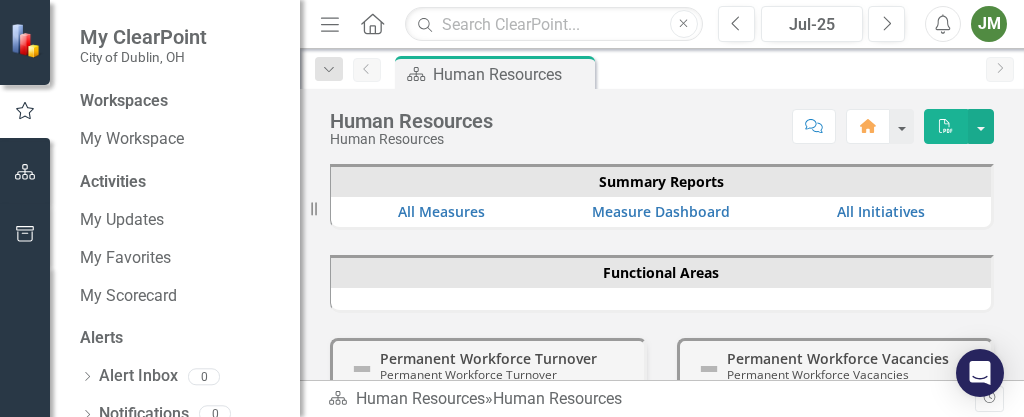 click at bounding box center [27, 40] 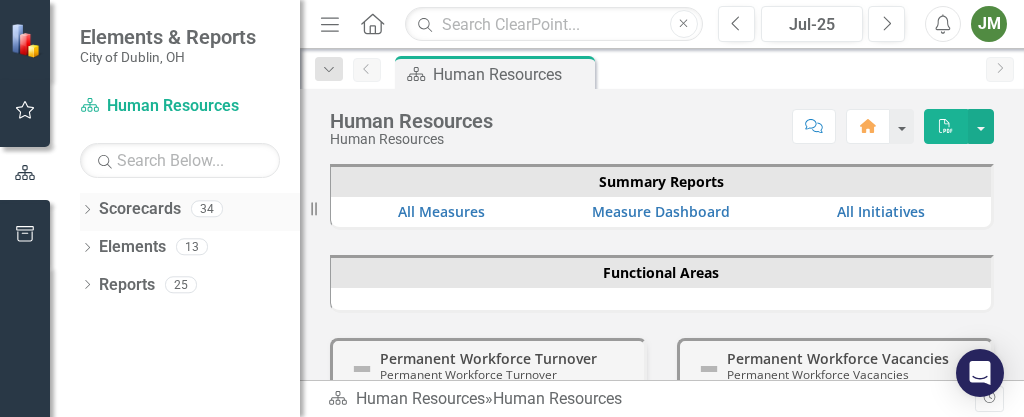 click on "Scorecards" at bounding box center (140, 209) 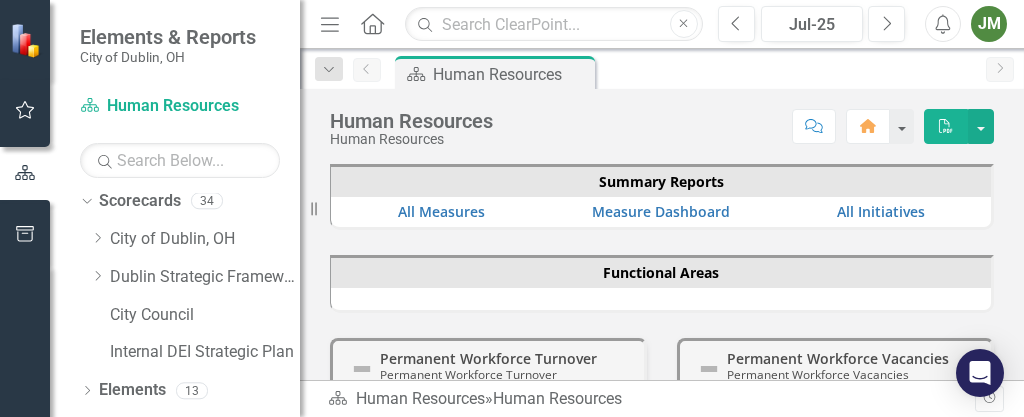 scroll, scrollTop: 0, scrollLeft: 0, axis: both 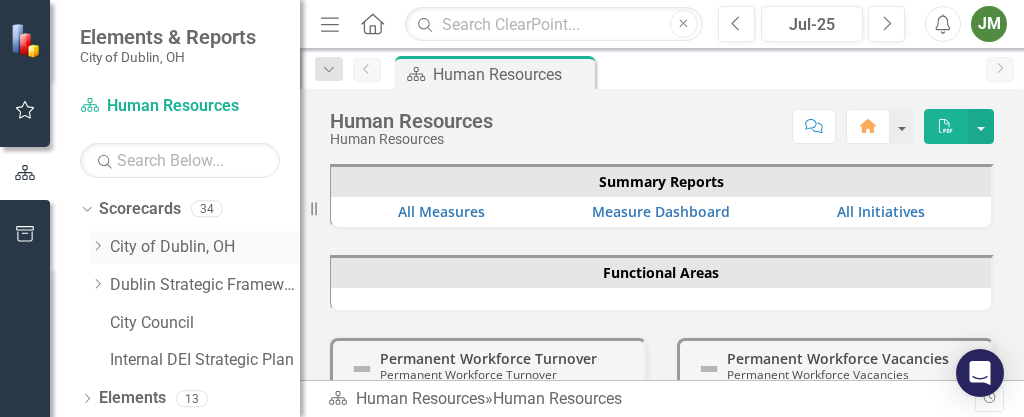 click on "City of Dublin, OH" at bounding box center [205, 247] 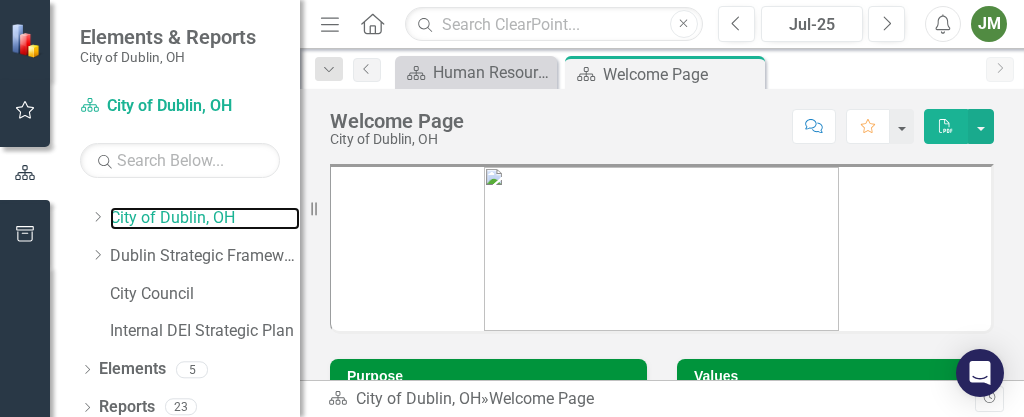 scroll, scrollTop: 40, scrollLeft: 0, axis: vertical 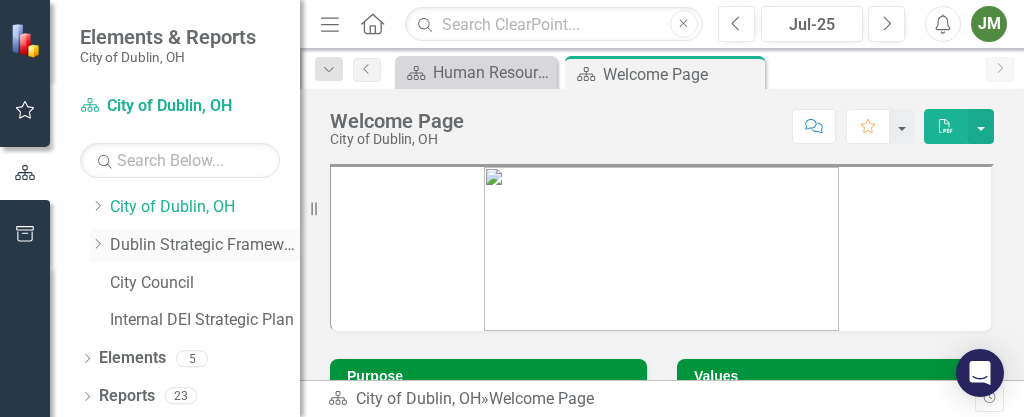 click on "Dublin Strategic Framework" at bounding box center [205, 245] 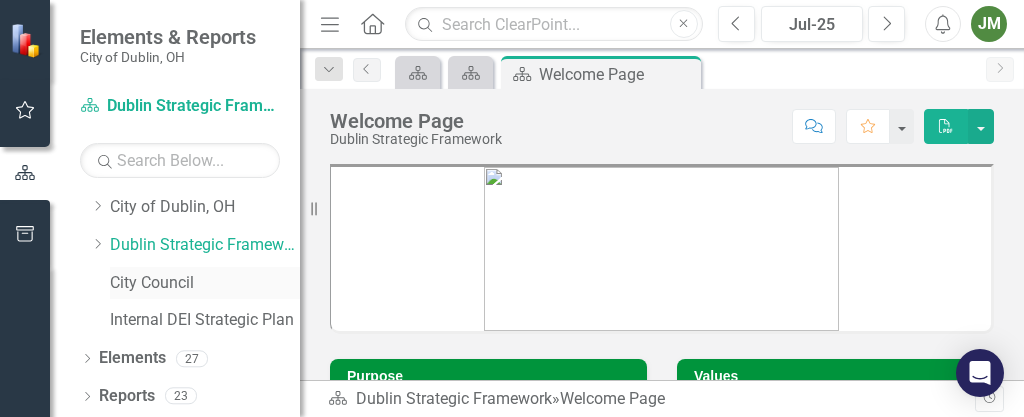 click on "City Council" at bounding box center [205, 283] 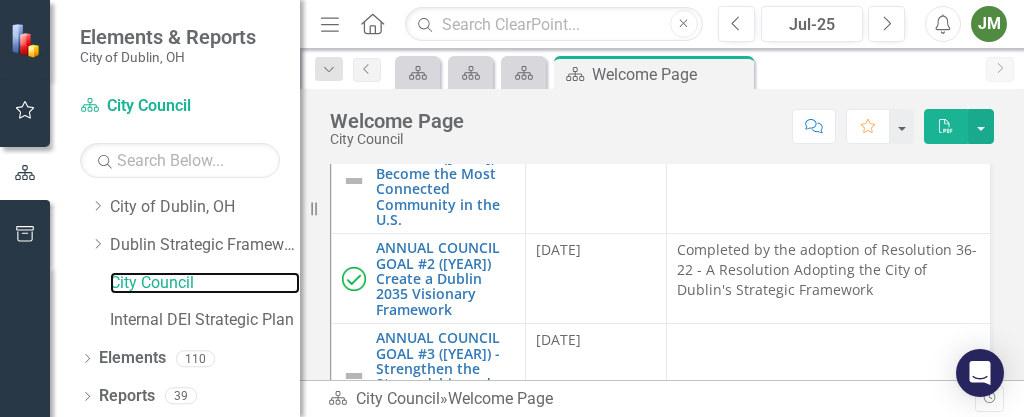 scroll, scrollTop: 1061, scrollLeft: 0, axis: vertical 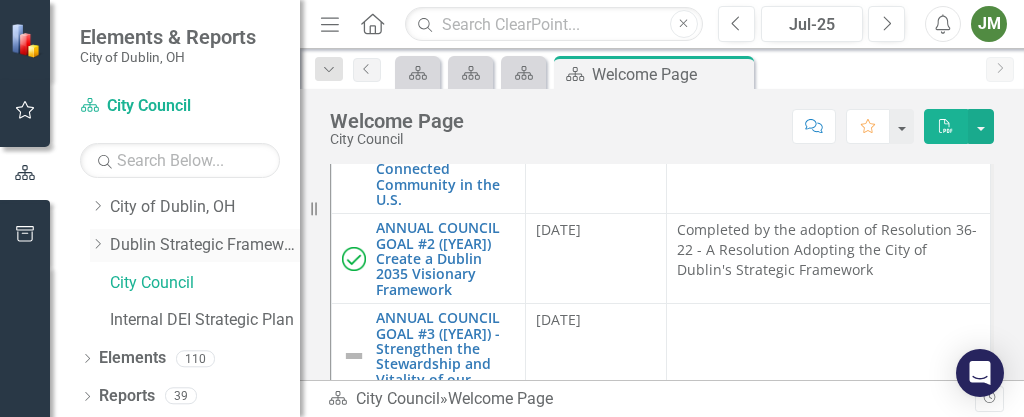 click on "Dublin Strategic Framework" at bounding box center [205, 245] 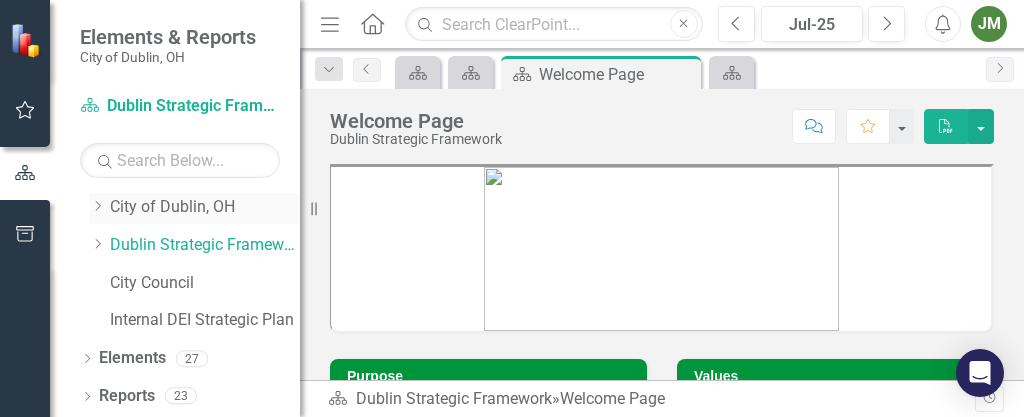 click on "City of Dublin, OH" at bounding box center (205, 207) 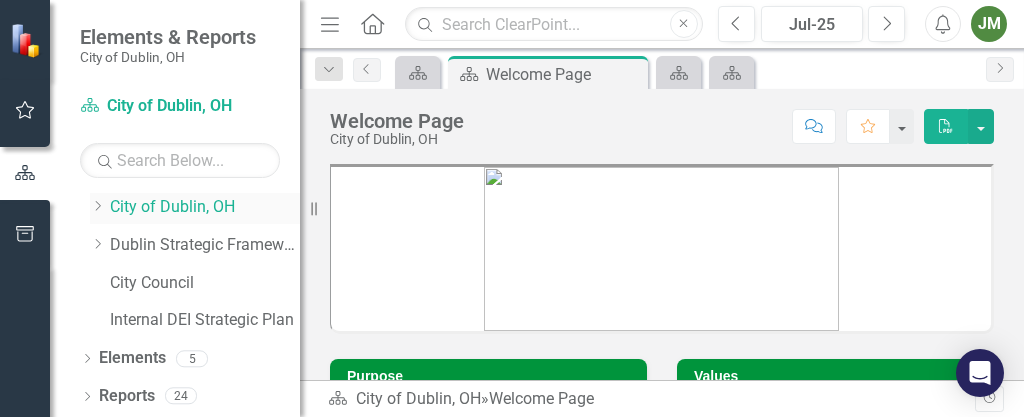 click on "Dropdown" 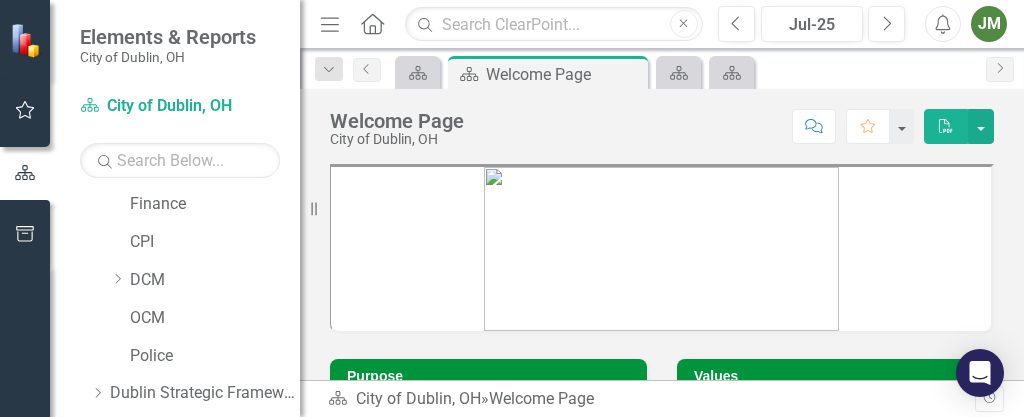 scroll, scrollTop: 190, scrollLeft: 0, axis: vertical 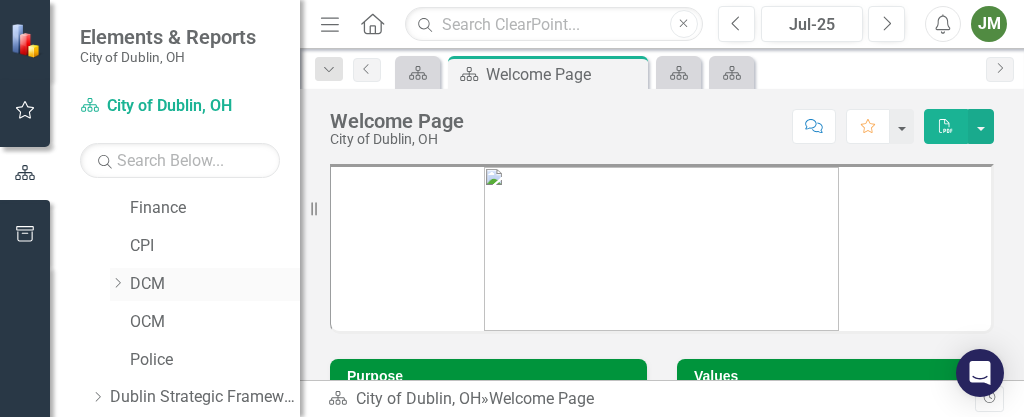 click on "DCM" at bounding box center [215, 284] 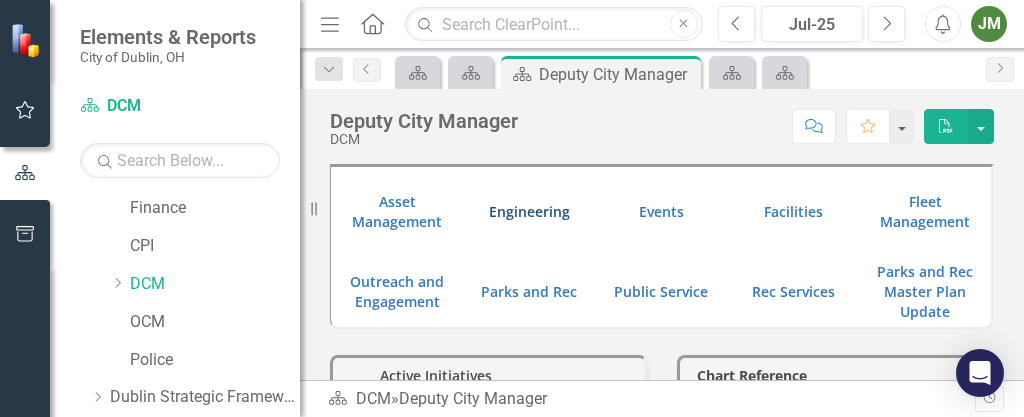 click on "Engineering" at bounding box center [529, 211] 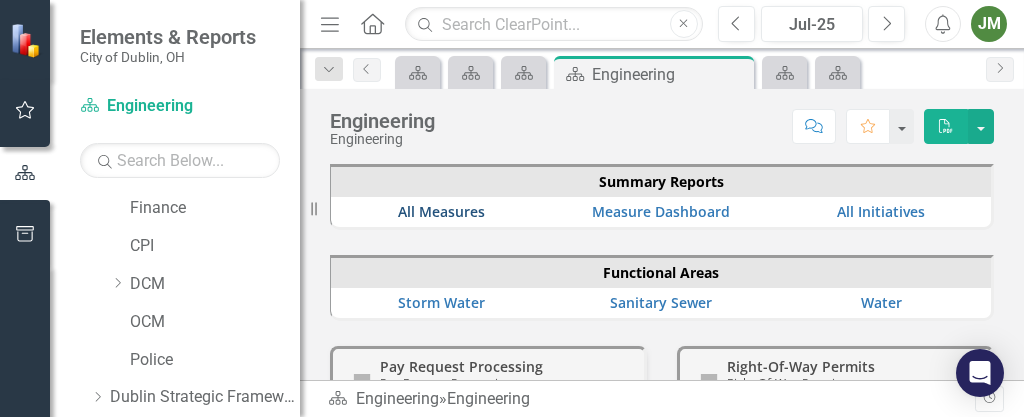 click on "All Measures" at bounding box center [441, 211] 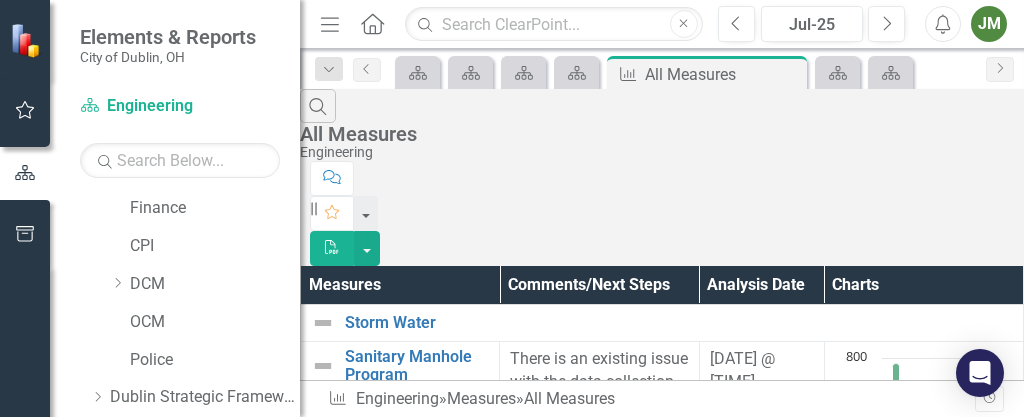 click on "Measures Comments/Next Steps Analysis Date Charts Storm Water Link Open Element Sanitary Manhole Program Link Open Element There is an existing issue with the data collection that was performed by [COMPANY] and integration with CityWorks. Verifying the data for inspections reported by [COMPANY] for 2021. [DATE] @ [TIME] Loading... Chart Combination chart with 2 data series. The chart has 1 X axis displaying categories.  The chart has 1 Y axis displaying values. Data ranges from 0 to 734. Created with Highcharts 11.4.8 Chart context menu Planned Inspections Planned Ins… Completed Inspections Completed I… 2016 2020 2024 0 800 End of interactive chart. Storm Structures Link Open Element In 2022 we are shifting the inspection to include more of the storm manholes and not be as focused on the curb inlets. Inspection performed by Asset Management group.
Target of 100 curb inlets and 200 storm structures. [DATE] @ [TIME] Loading... Chart Bar chart with 2 data series. Created with Highcharts 11.4.8 403 ​ 403" at bounding box center (662, 1473) 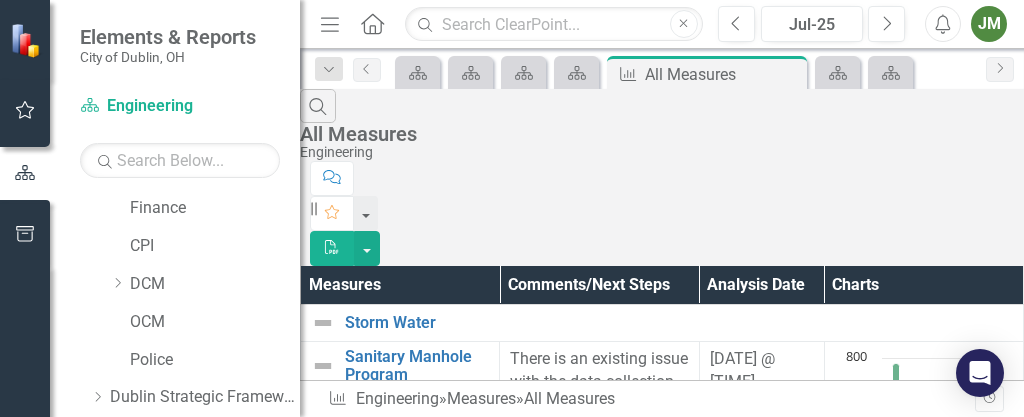 scroll, scrollTop: 568, scrollLeft: 0, axis: vertical 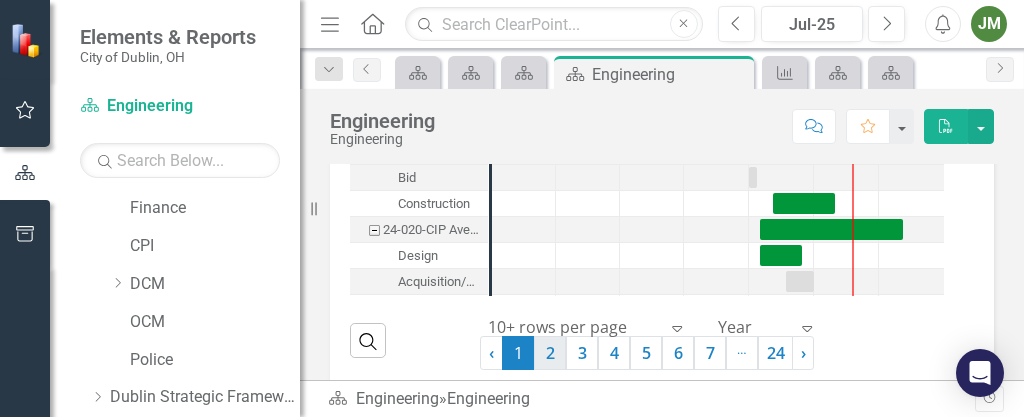 click on "2" at bounding box center (550, 353) 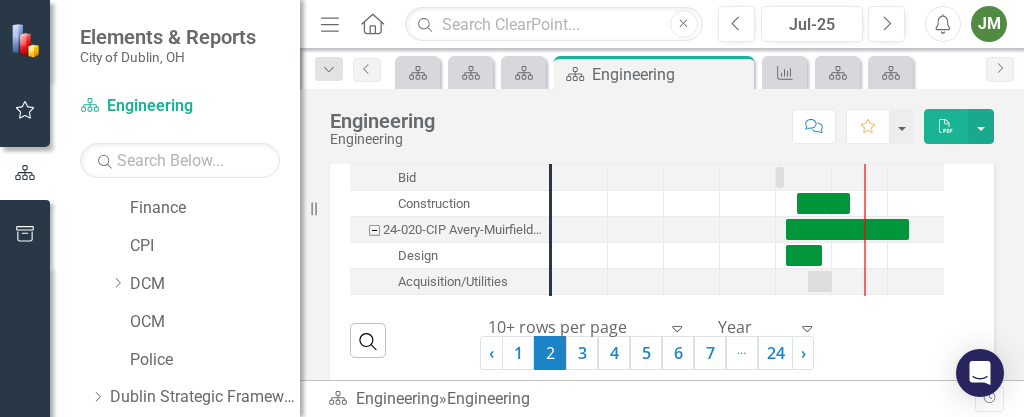 scroll, scrollTop: 1266, scrollLeft: 0, axis: vertical 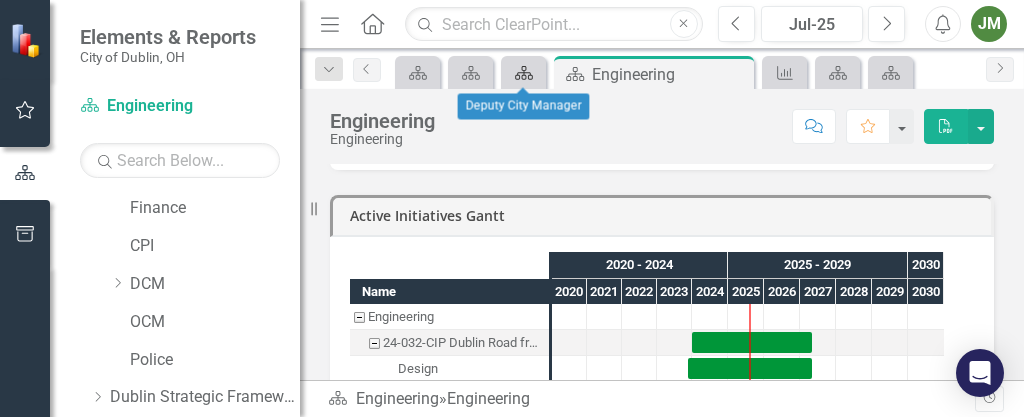 click 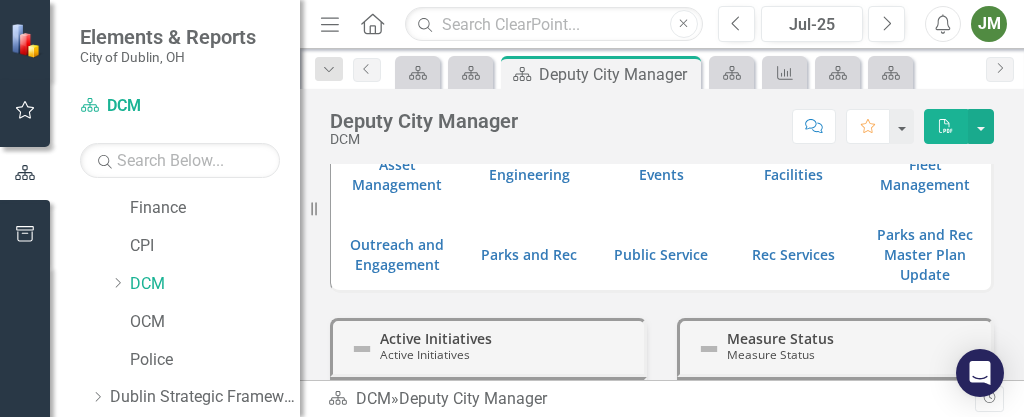 scroll, scrollTop: 0, scrollLeft: 0, axis: both 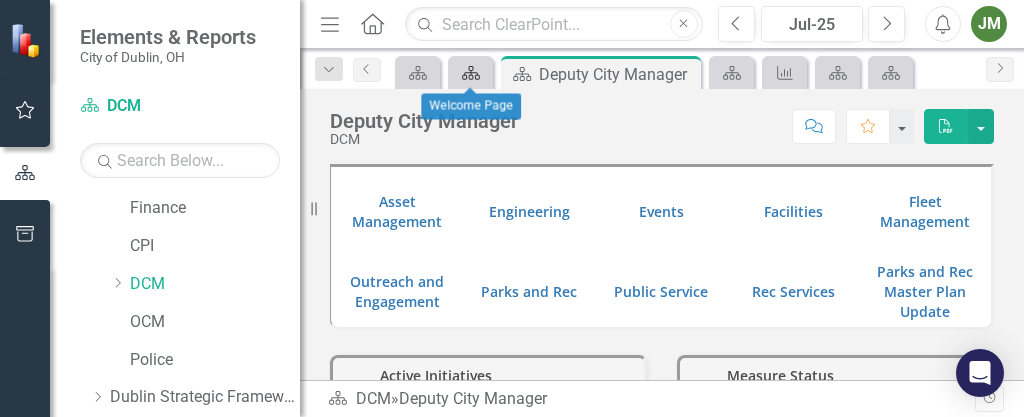 click on "Scorecard" 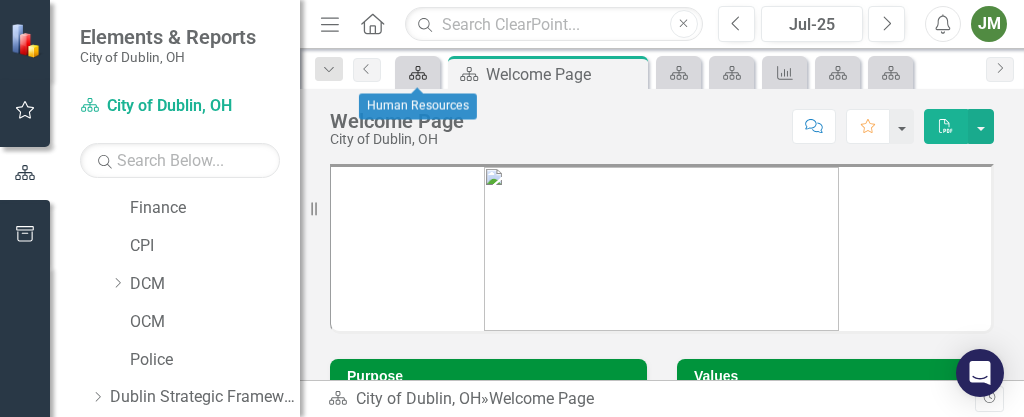click on "Scorecard" at bounding box center [414, 72] 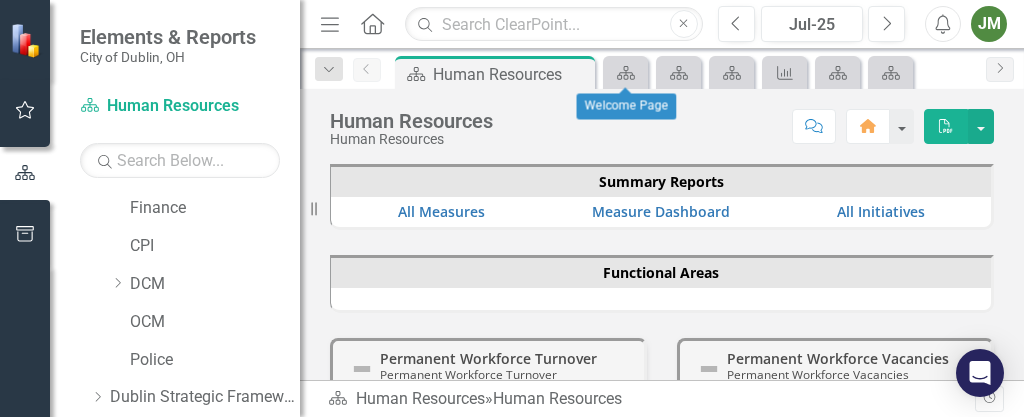 click on "Scorecard" at bounding box center (625, 72) 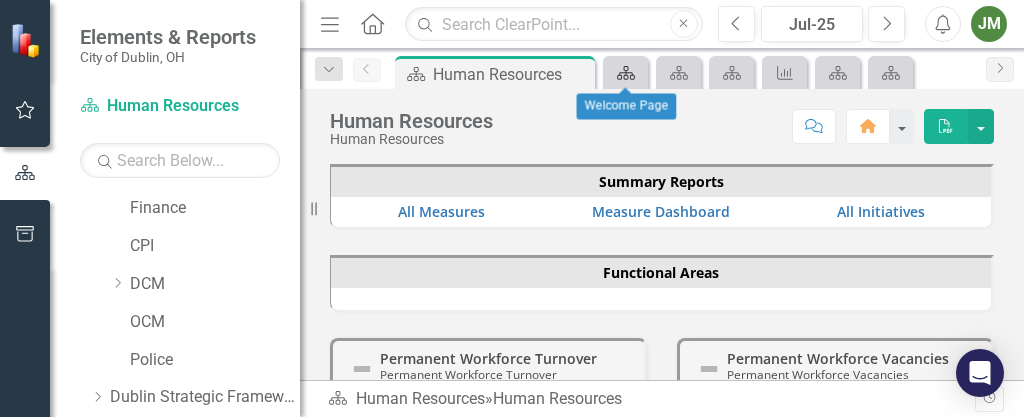 click on "Scorecard" 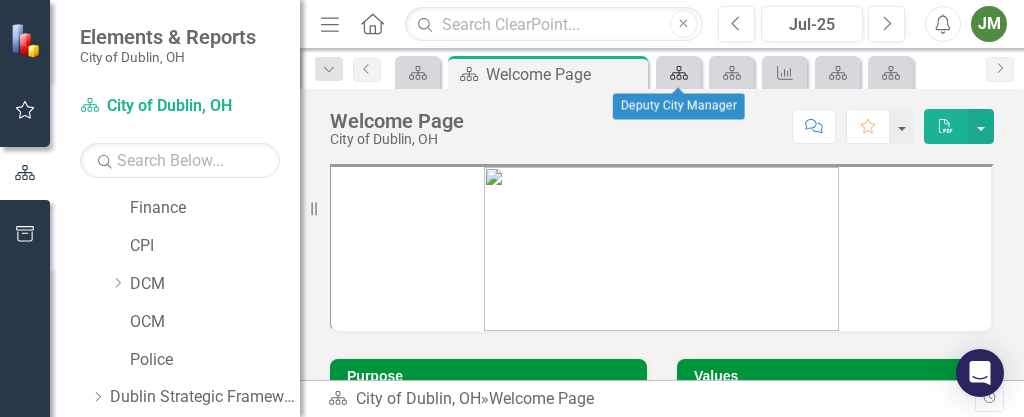 click on "Scorecard" at bounding box center (675, 72) 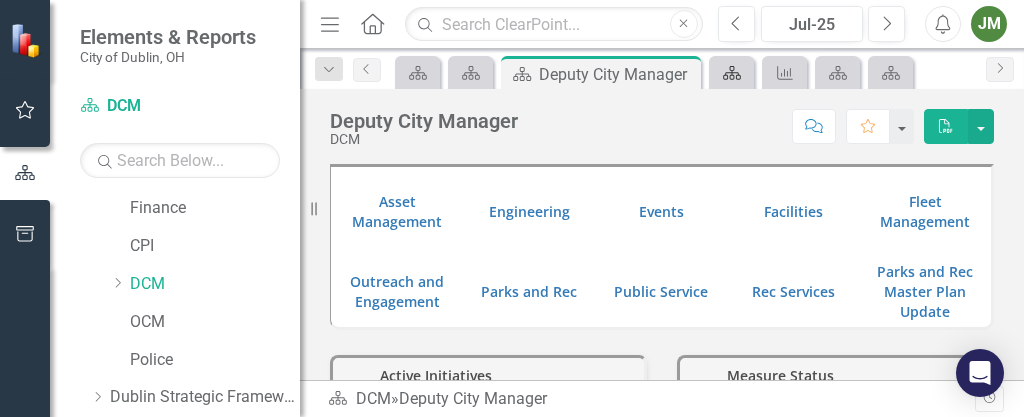 click on "Scorecard" at bounding box center [728, 72] 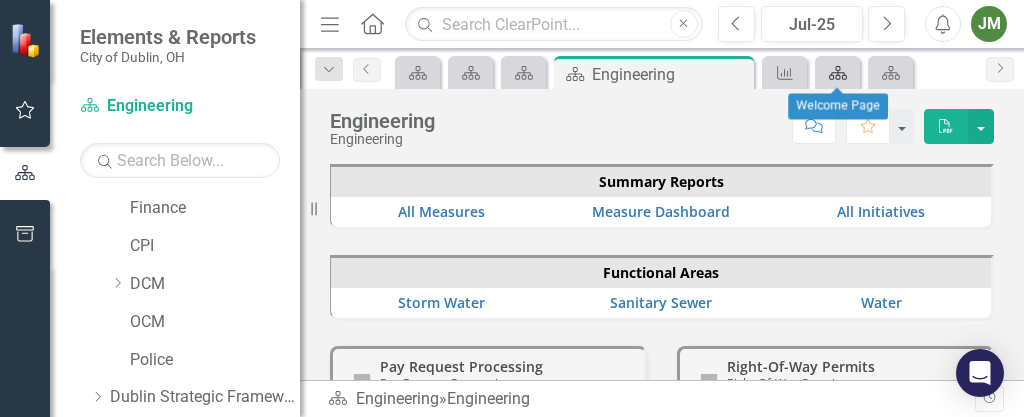 click on "Scorecard" 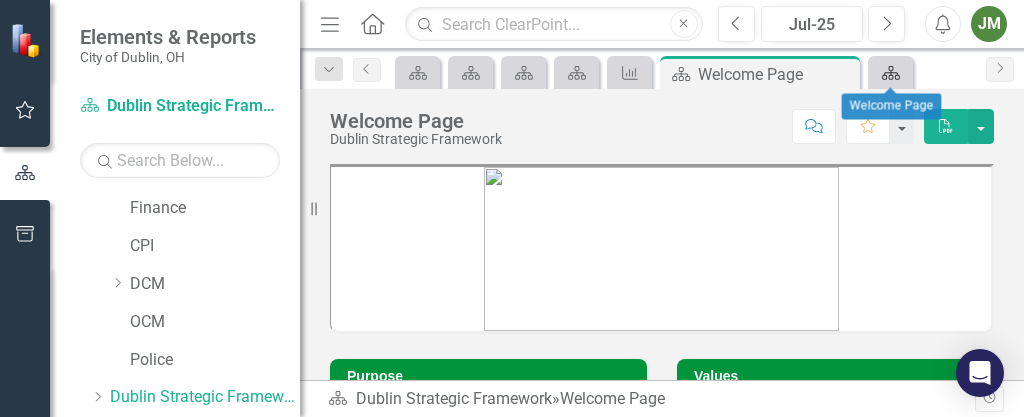 click on "Scorecard" 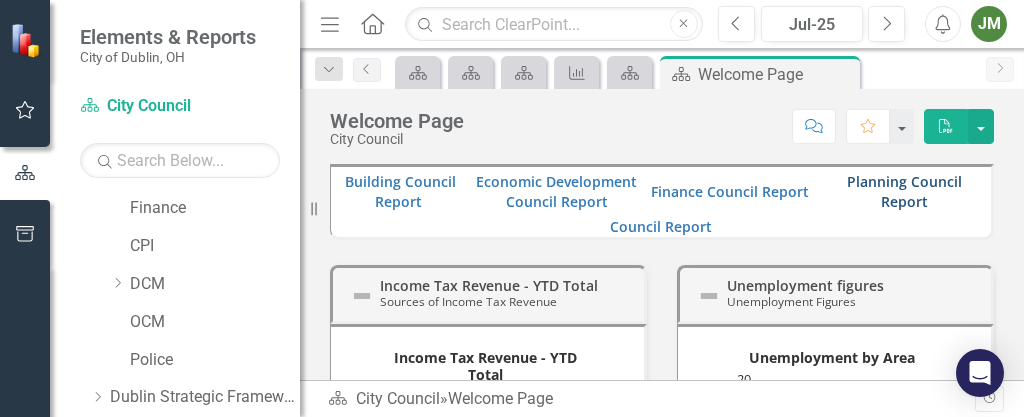 click on "Planning Council Report" at bounding box center [904, 191] 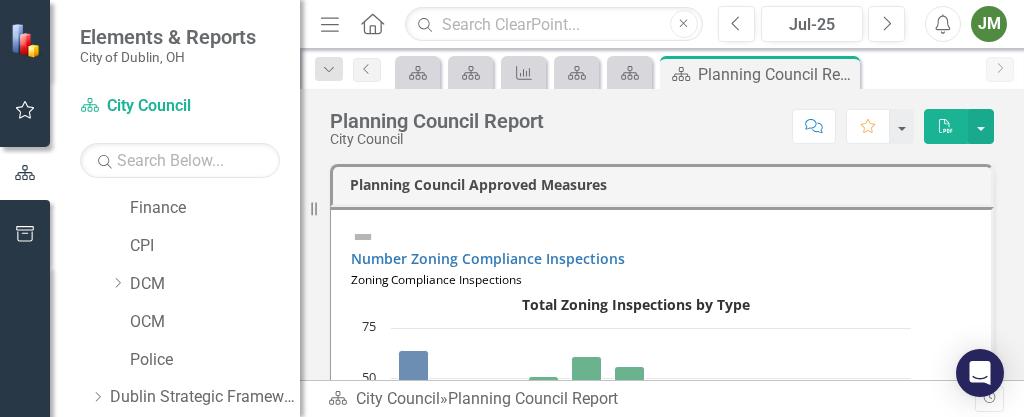 click on "Planning Council Approved Measures Number Zoning Compliance Inspections Zoning Compliance Inspections Loading... Total Zoning Inspections by Type Bar chart with 3 data series. The chart has 1 X axis displaying categories.  The chart has 1 Y axis displaying values. Data ranges from 19 to 64. Created with Highcharts 11.4.8 Chart context menu Total Zoning Inspections by Type CZPA Inspections Commercial Landscape Inspections Comm/Res Zoning Inspections Jan-25 Feb-25 Mar-25 Apr-25 May-25 Jun-25 Jul-25 Aug-25 Sep-25 Oct-25 Nov-25 Dec-25 0 25 50 75 End of interactive chart. Total Inspections Zoning Compliance Inspections Loading... Total Inspections Bar chart with 3 data series. The chart has 1 X axis displaying categories.  The chart has 1 Y axis displaying values. Data ranges from 27 to 64. Created with Highcharts 11.4.8 Chart context menu Total Inspections Current Year Previous Year Two Years Ago Jan-25 Feb-25 Mar-25 Apr-25 May-25 Jun-25 Jul-25 Aug-25 Sep-25 Oct-25 Nov-25 Dec-25 0 25 50 75 Loading... Trash Cans 0" at bounding box center [662, 2577] 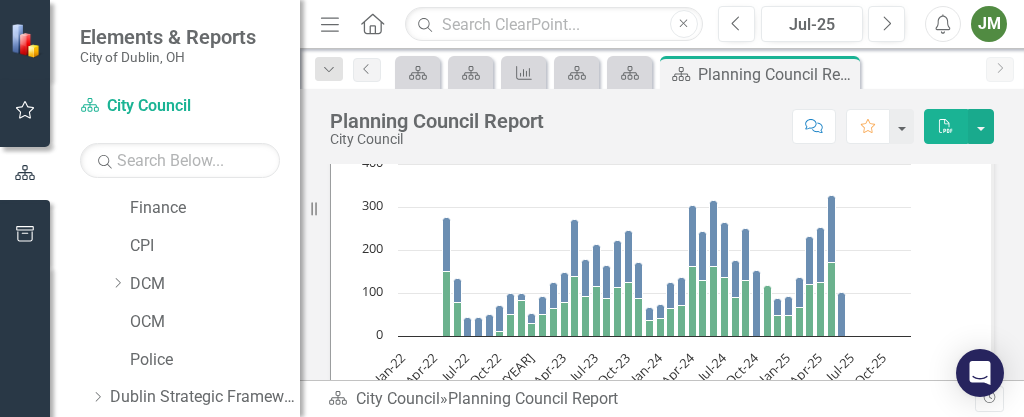 scroll, scrollTop: 1760, scrollLeft: 0, axis: vertical 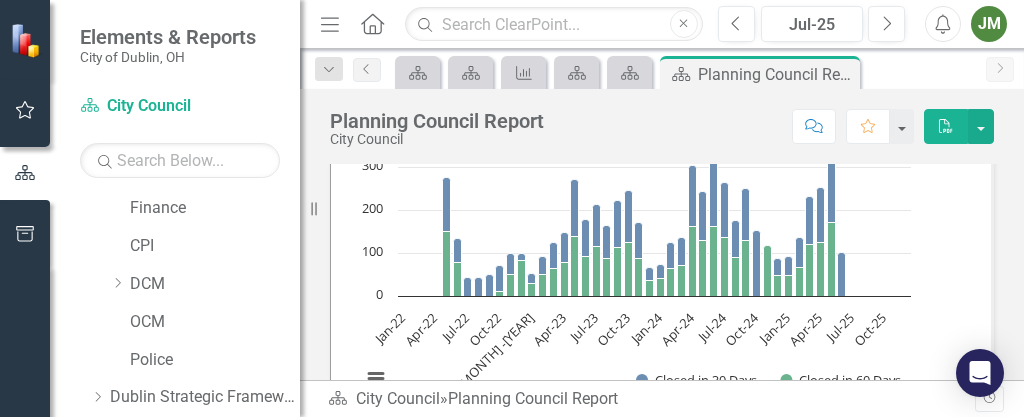 click on "Planning Council Report City Council Score: N/A Jul-25 Completed  Comment Favorite PDF" at bounding box center [662, 119] 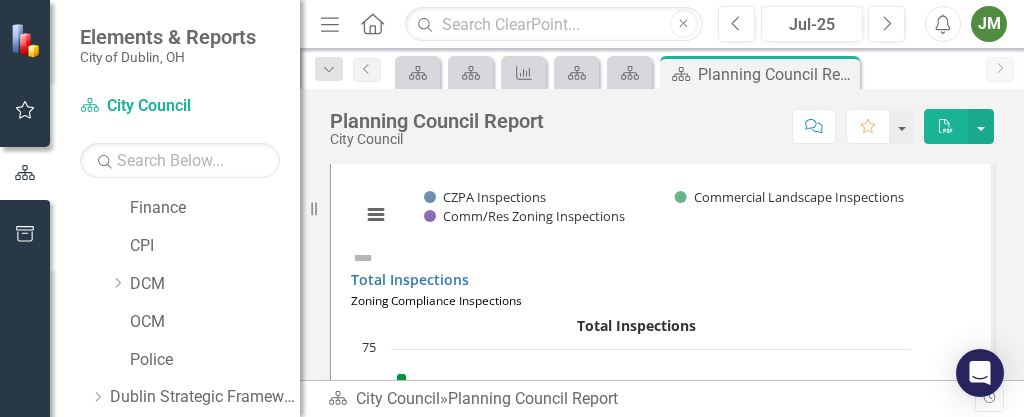 scroll, scrollTop: 0, scrollLeft: 0, axis: both 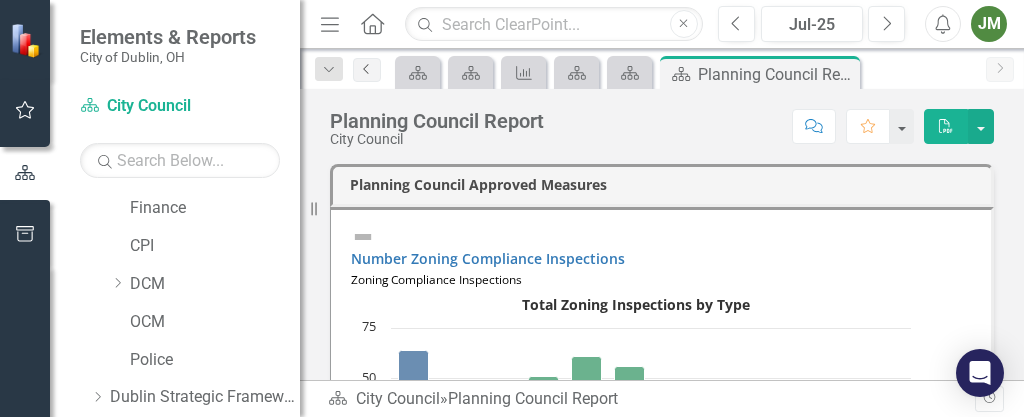 click on "Previous" 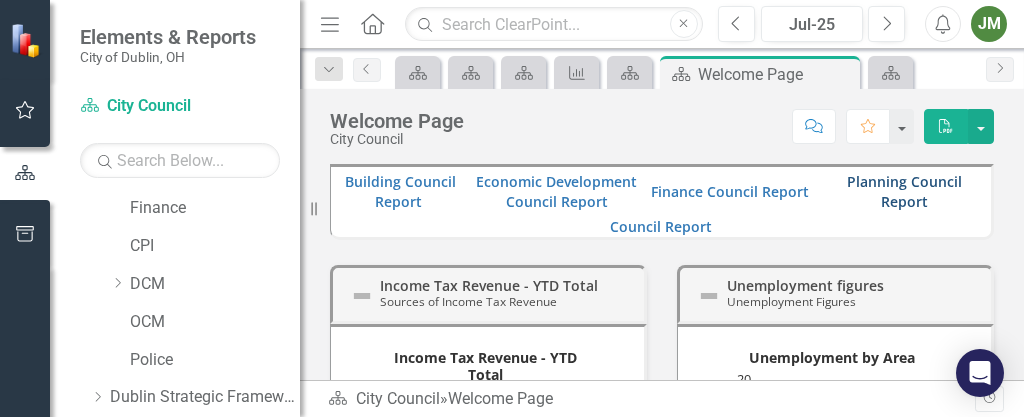 click on "Planning Council Report" at bounding box center [904, 191] 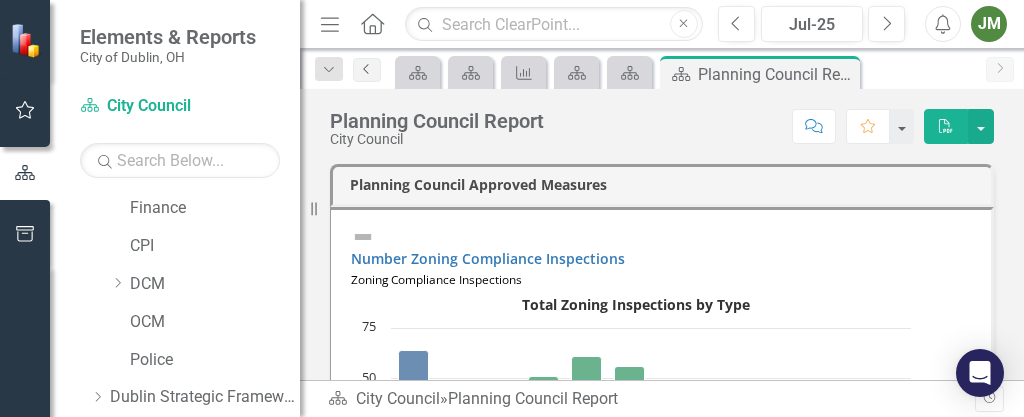 click on "Previous" 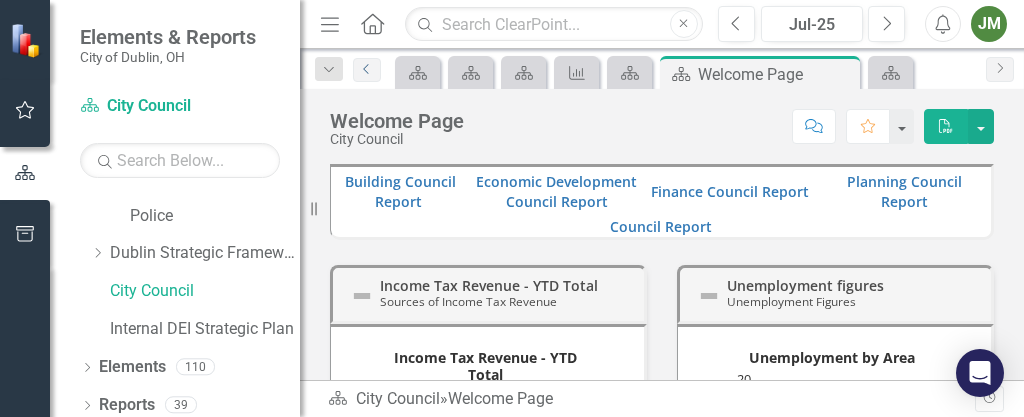 scroll, scrollTop: 342, scrollLeft: 0, axis: vertical 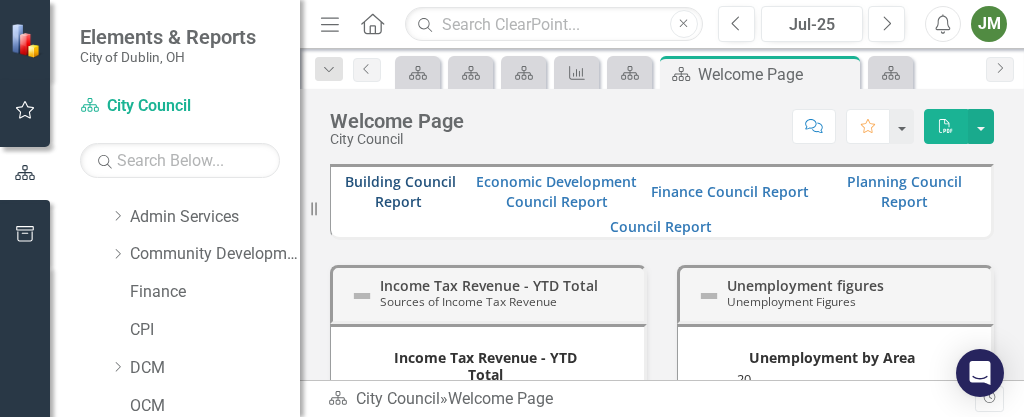click on "Building Council Report" at bounding box center (400, 191) 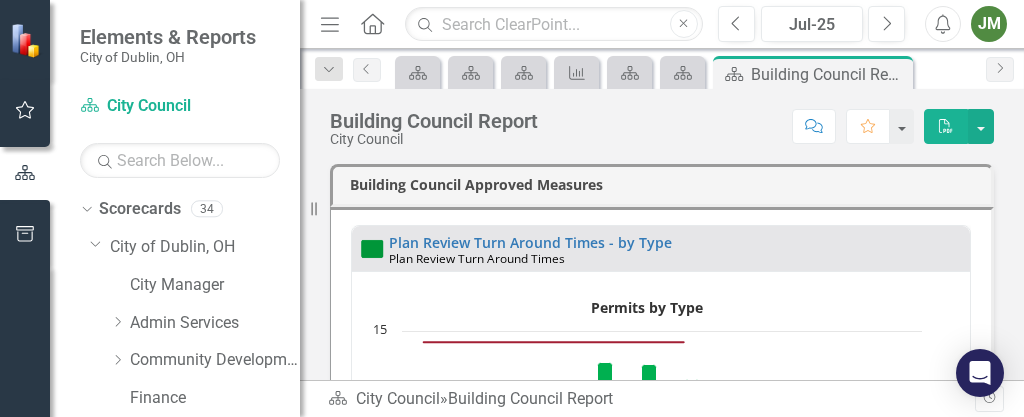 scroll, scrollTop: 0, scrollLeft: 0, axis: both 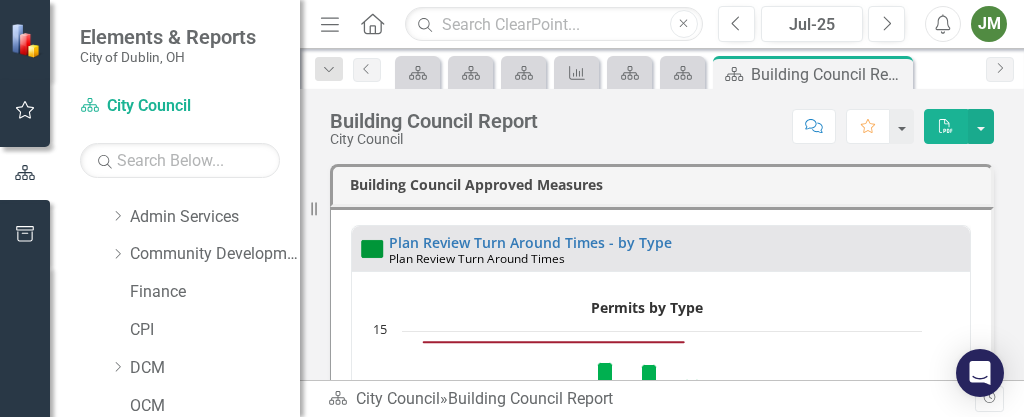 click on "Building Council Approved Measures Plan Review Turn Around Times - by Type Plan Review Turn Around Times Loading... Permits by Type Combination chart with 3 data series. Plan Review Turn Around Times - by Type (Chart Type: Column Chart)
Plot Bands
Jan-25
Residential: 3.69	Commercial: 8.16	Target: 14
Feb-25
Residential: 6.76	Commercial: 9.64	Target: 14
Mar-25
Residential: 4.44	Commercial: 9.92	Target: 14
Apr-25
Residential: 6.29	Commercial: 10.30	Target: 14
May-25
Residential: 3.31	Commercial: 12.21	Target: 14
Jun-25
Residential: 6.39	Commercial: 12.03	Target: 14
Jul-25
Residential: 3.20	Commercial: 10.72	Target: 14
Aug-25
Residential: No Value	Commercial: No Value	Target: No Value
Sep-25
Residential: No Value	Commercial: No Value	Target: No Value
Oct-25
Residential: No Value	Commercial: No Value	Target: No Value
Nov-25
Residential: No Value	Commercial: No Value	Target: No Value
Dec-25
Residential: No Value	Commercial: No Value	Target: No Value The chart has 1 X axis displaying categories.  Permits by Type" at bounding box center (662, 2208) 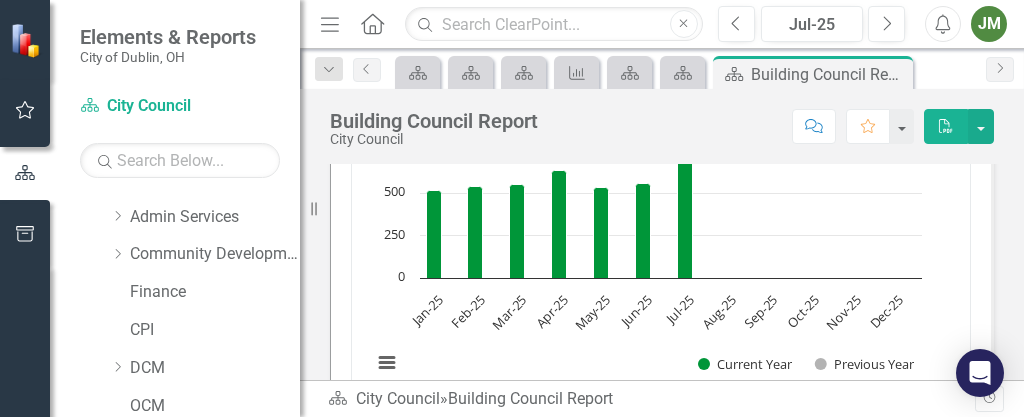 scroll, scrollTop: 3800, scrollLeft: 0, axis: vertical 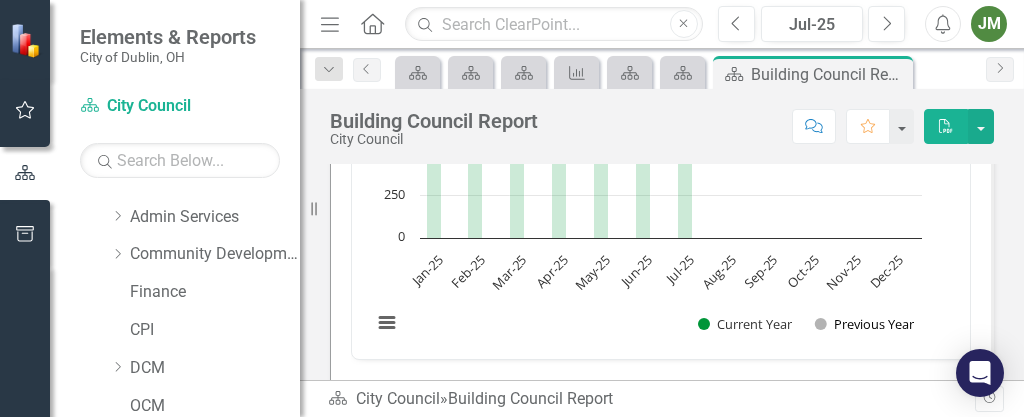click at bounding box center (864, 324) 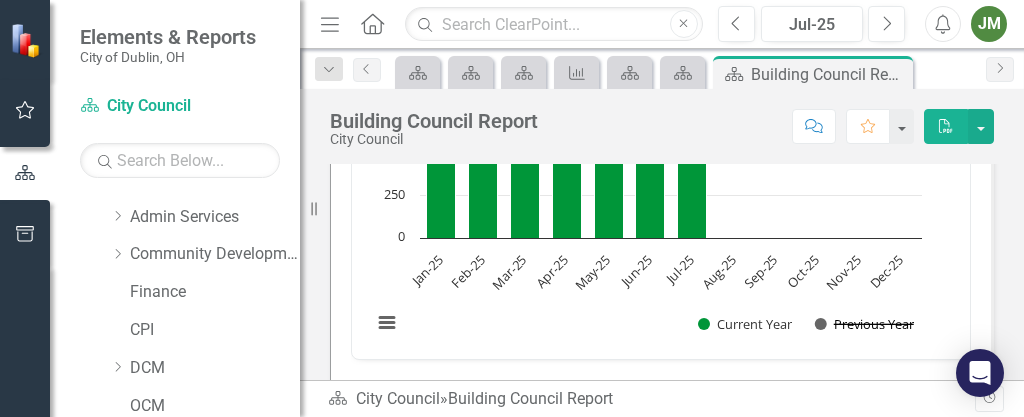 click at bounding box center [864, 324] 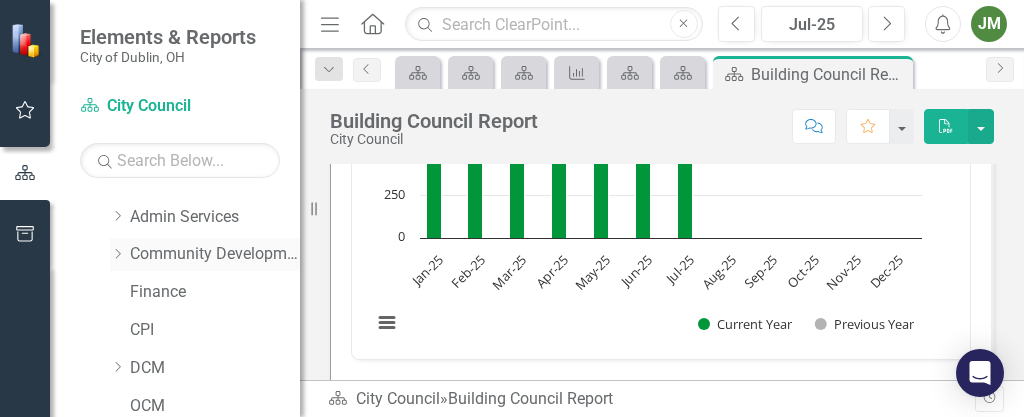 click on "Community Development" at bounding box center [215, 254] 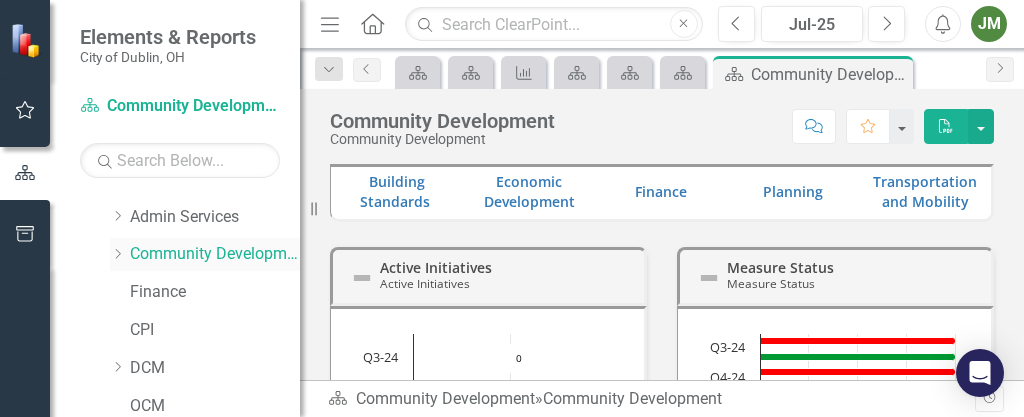 click on "Dropdown" 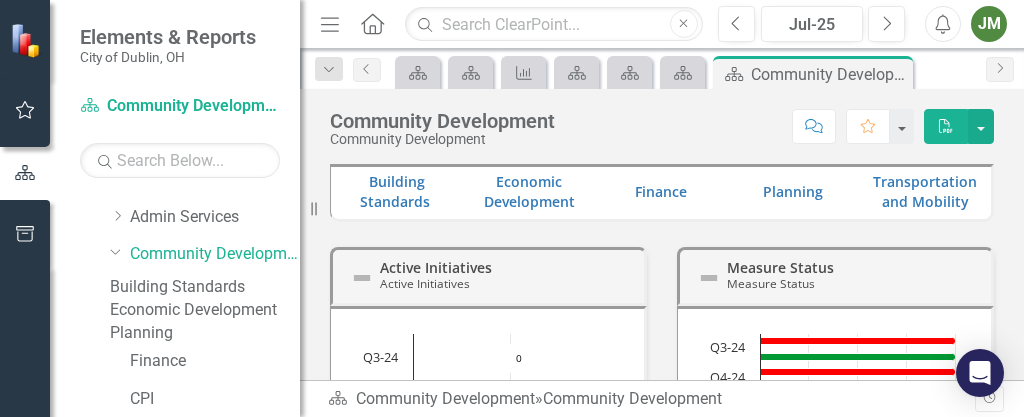 click on "Building Standards" at bounding box center [205, 287] 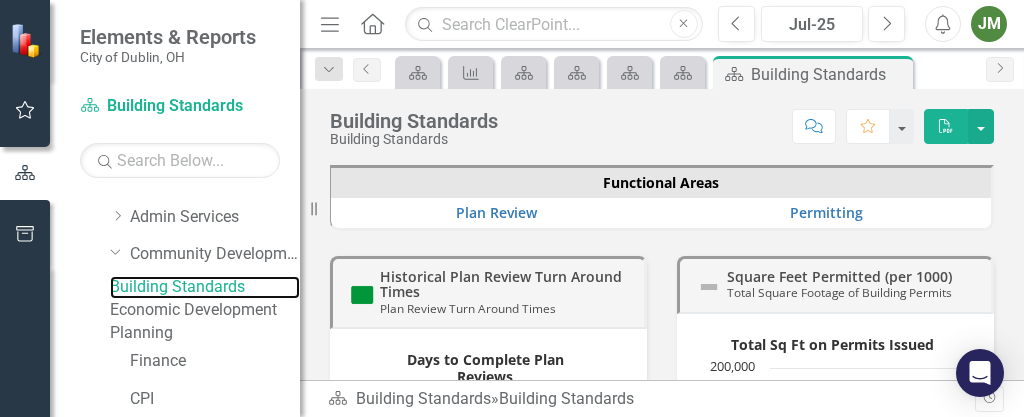 scroll, scrollTop: 88, scrollLeft: 0, axis: vertical 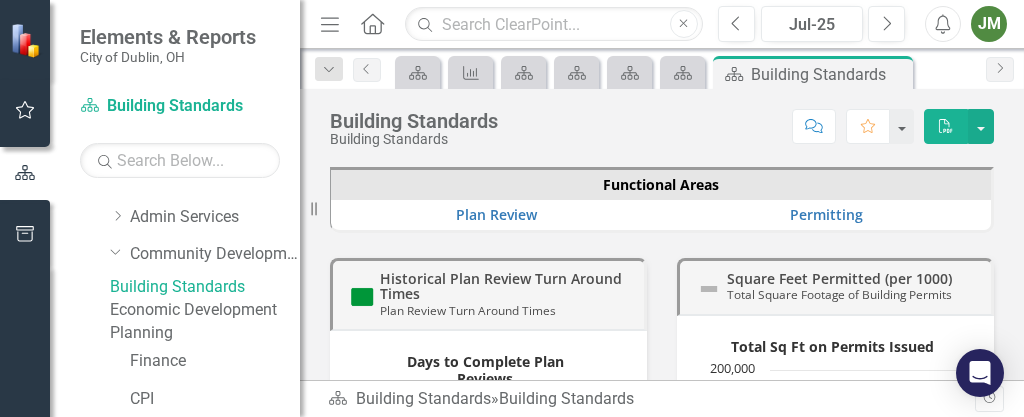 click on "Historical Plan Review Turn Around Times Plan Review Turn Around Times" at bounding box center (507, 294) 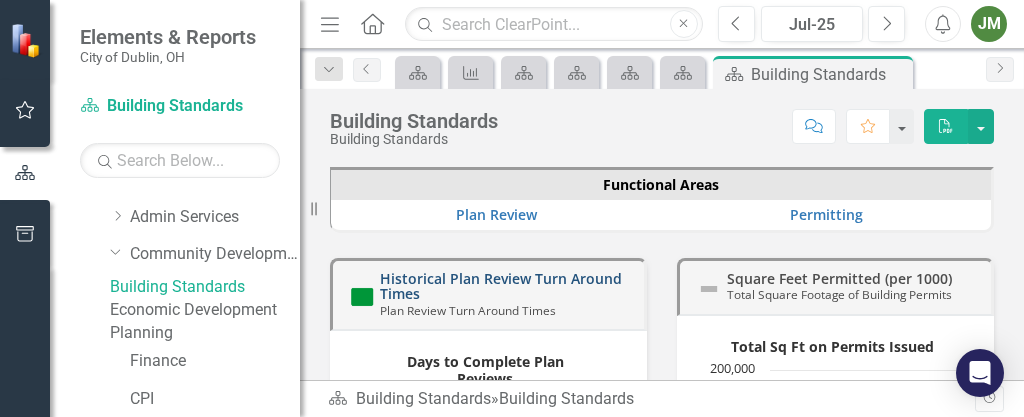 click on "Historical Plan Review Turn Around Times" at bounding box center (501, 286) 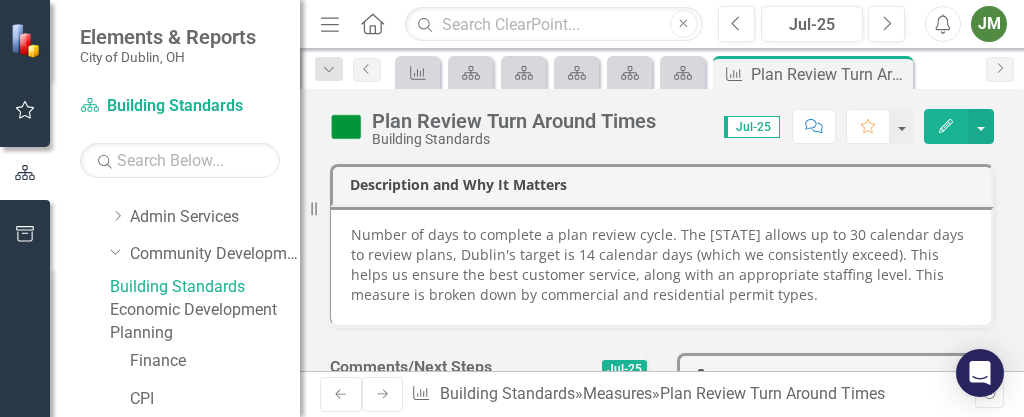 click on "Description and Why It Matters Number of days to complete a plan review cycle. The State of Ohio allows up to 30 calendar days to review plans, Dublin's target is 14 calendar days (which we consistently exceed). This helps us ensure the best customer service, along with an appropriate staffing level. This measure is broken down by commercial and residential permit types. Comments/Next Steps Jul-25 Source Accela - Development and Permitting Software Owner BF Bradley Fagrell (Building Standards) Plan Review Turn Around Times - by Type Permits by Type Combination chart with 3 data series. The chart has 1 X axis displaying categories.  The chart has 1 Y axis displaying values. Data ranges from 3.2 to 14. Chart context menu Permits by Type Residential Commercial Target Jan-25 Feb-25 Mar-25 Apr-25 May-25 Jun-25 Jul-25 Aug-25 Sep-25 Oct-25 Nov-25 Dec-25 0 5 10 15 End of interactive chart. Historical Plan Review Turn Around Times Days to Complete Plan Reviews Combination chart with 4 data series. Current Year 0 5" at bounding box center (662, 2020) 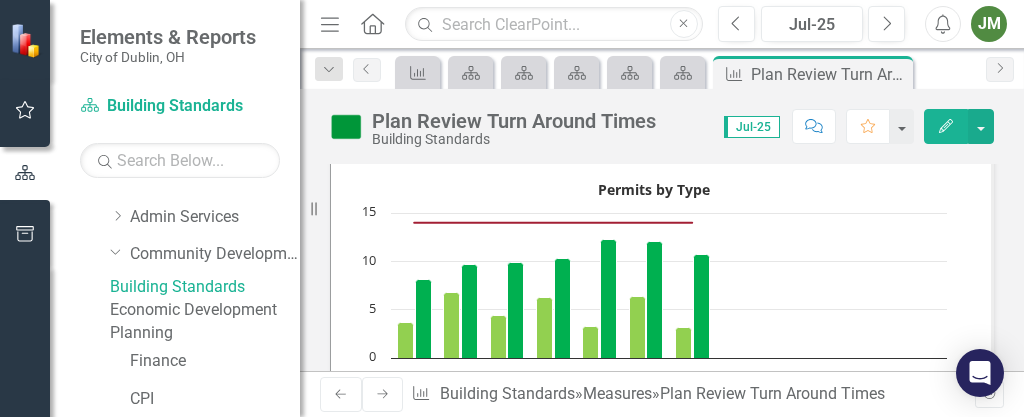 scroll, scrollTop: 560, scrollLeft: 0, axis: vertical 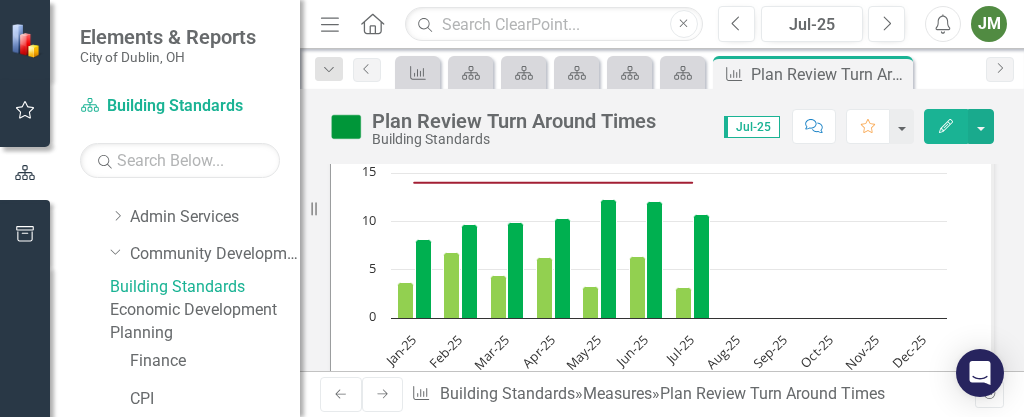 click on "Description and Why It Matters Number of days to complete a plan review cycle. The State of Ohio allows up to 30 calendar days to review plans, Dublin's target is 14 calendar days (which we consistently exceed). This helps us ensure the best customer service, along with an appropriate staffing level. This measure is broken down by commercial and residential permit types. Comments/Next Steps Jul-25 Source Accela - Development and Permitting Software Owner BF Bradley Fagrell (Building Standards) Plan Review Turn Around Times - by Type Permits by Type Combination chart with 3 data series. The chart has 1 X axis displaying categories.  The chart has 1 Y axis displaying values. Data ranges from 3.2 to 14. Chart context menu Permits by Type Residential Commercial Target Jan-25 Feb-25 Mar-25 Apr-25 May-25 Jun-25 Jul-25 Aug-25 Sep-25 Oct-25 Nov-25 Dec-25 0 5 10 15 End of interactive chart. Historical Plan Review Turn Around Times Days to Complete Plan Reviews Combination chart with 4 data series. Current Year 0 5" at bounding box center (662, 1460) 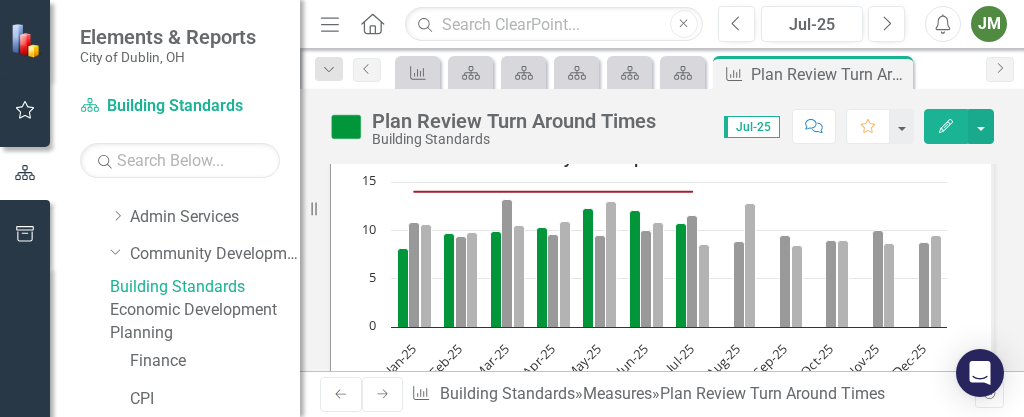 scroll, scrollTop: 920, scrollLeft: 0, axis: vertical 